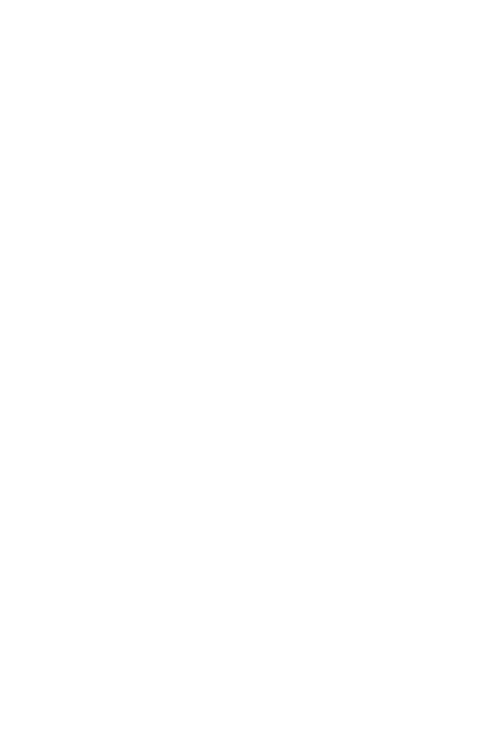 scroll, scrollTop: 0, scrollLeft: 0, axis: both 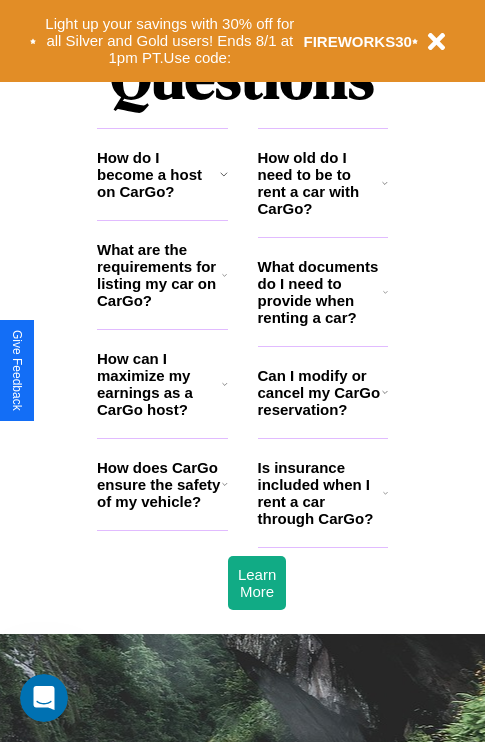 click on "How can I maximize my earnings as a CarGo host?" at bounding box center (159, 384) 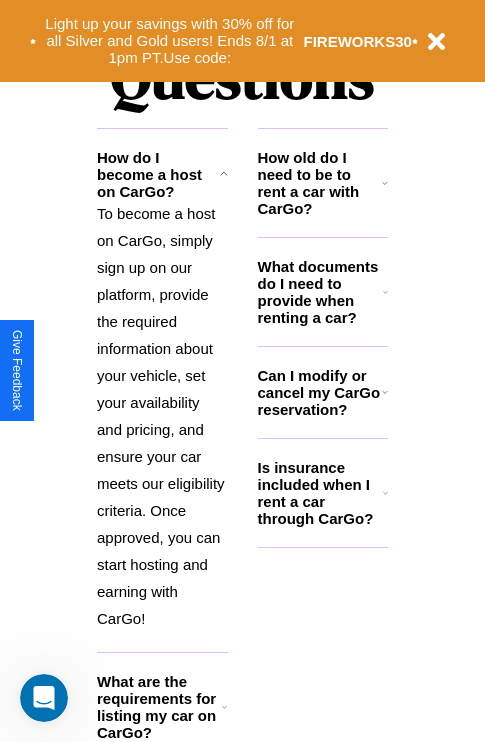 click on "What documents do I need to provide when renting a car?" at bounding box center [321, 292] 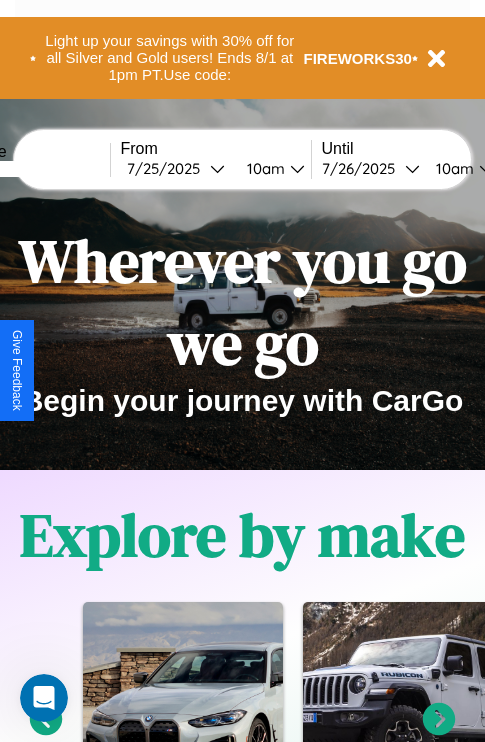 scroll, scrollTop: 0, scrollLeft: 0, axis: both 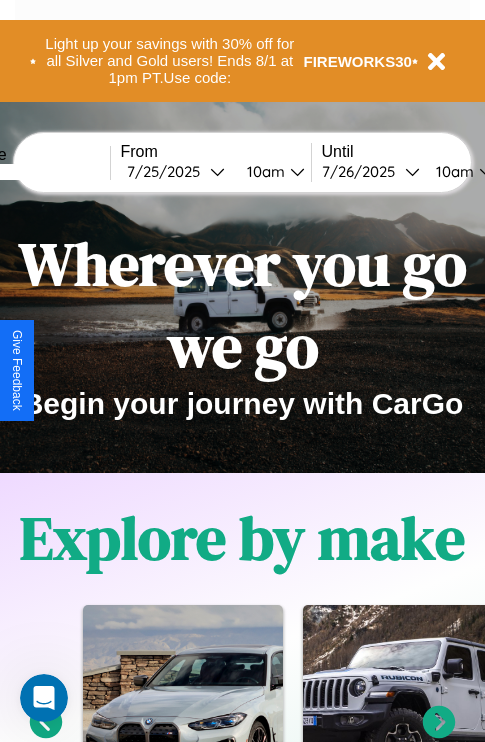 click at bounding box center [35, 172] 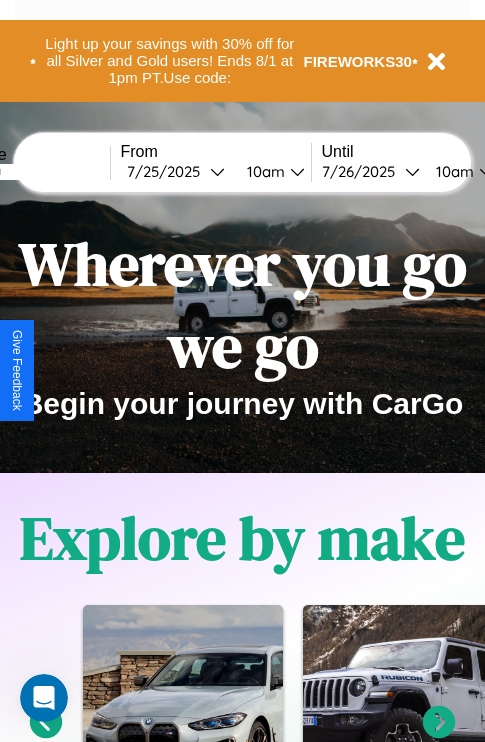 type on "*******" 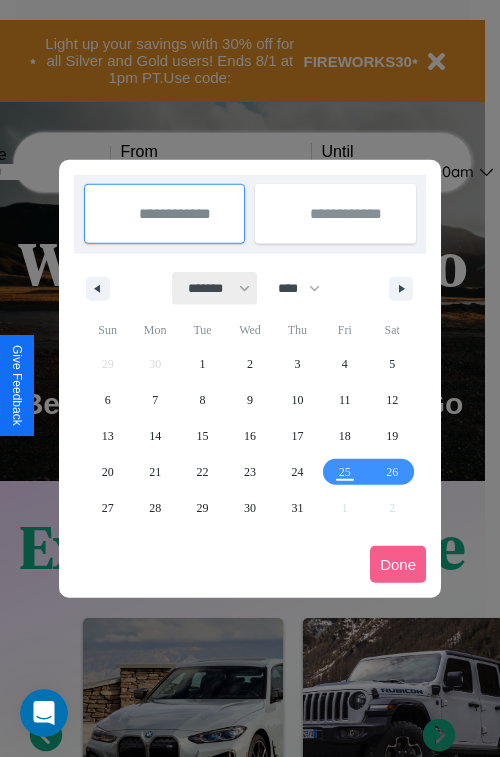 click on "******* ******** ***** ***** *** **** **** ****** ********* ******* ******** ********" at bounding box center [215, 288] 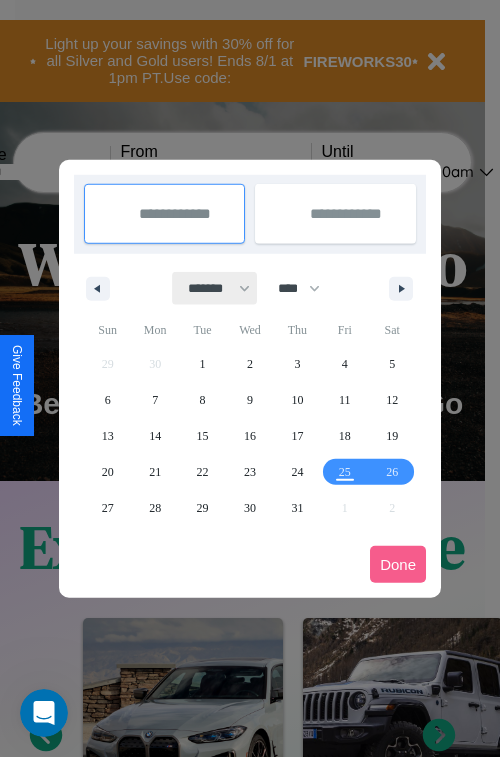select on "*" 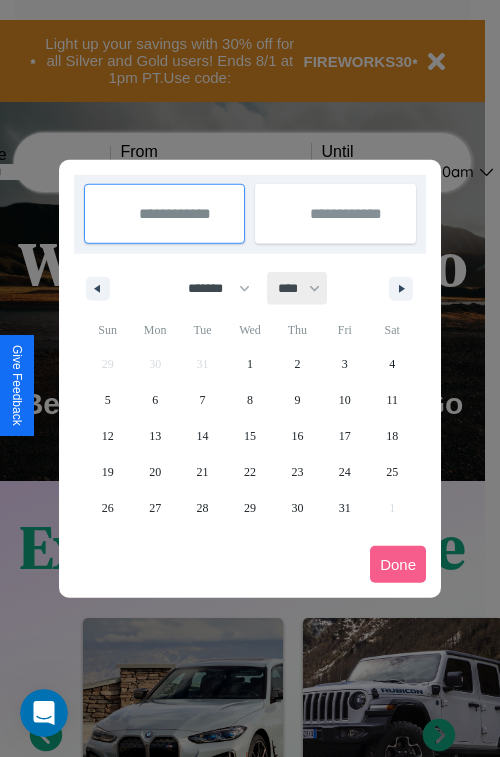 click on "**** **** **** **** **** **** **** **** **** **** **** **** **** **** **** **** **** **** **** **** **** **** **** **** **** **** **** **** **** **** **** **** **** **** **** **** **** **** **** **** **** **** **** **** **** **** **** **** **** **** **** **** **** **** **** **** **** **** **** **** **** **** **** **** **** **** **** **** **** **** **** **** **** **** **** **** **** **** **** **** **** **** **** **** **** **** **** **** **** **** **** **** **** **** **** **** **** **** **** **** **** **** **** **** **** **** **** **** **** **** **** **** **** **** **** **** **** **** **** **** ****" at bounding box center (298, 288) 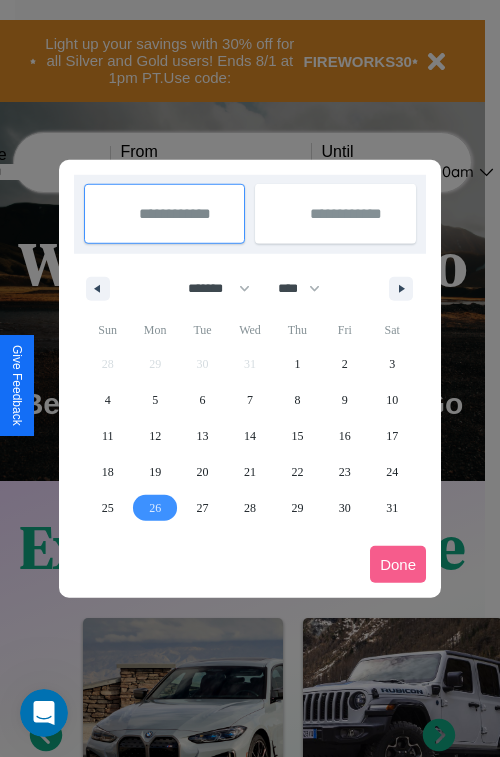 click on "26" at bounding box center [155, 508] 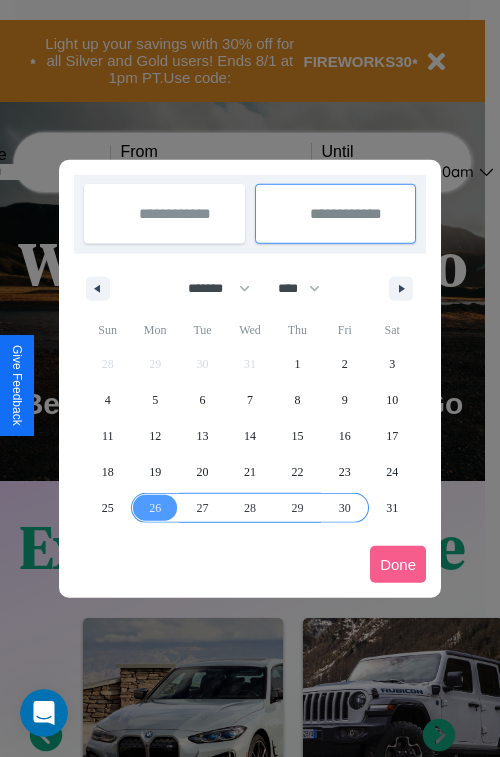 click on "30" at bounding box center (345, 508) 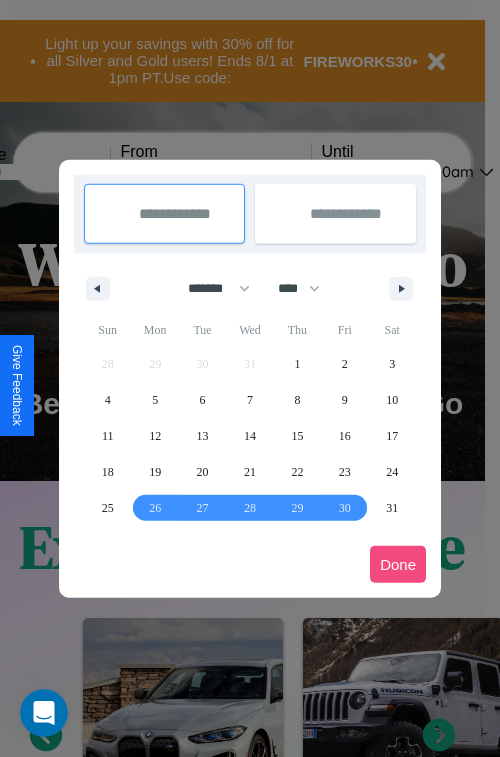 click on "Done" at bounding box center [398, 564] 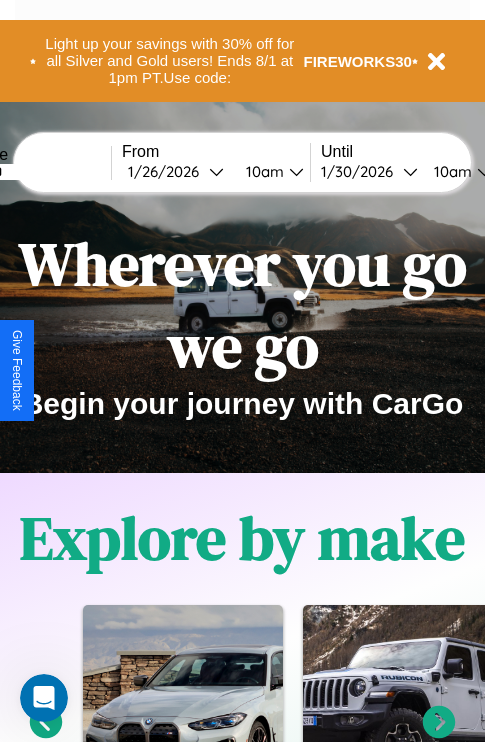 scroll, scrollTop: 0, scrollLeft: 74, axis: horizontal 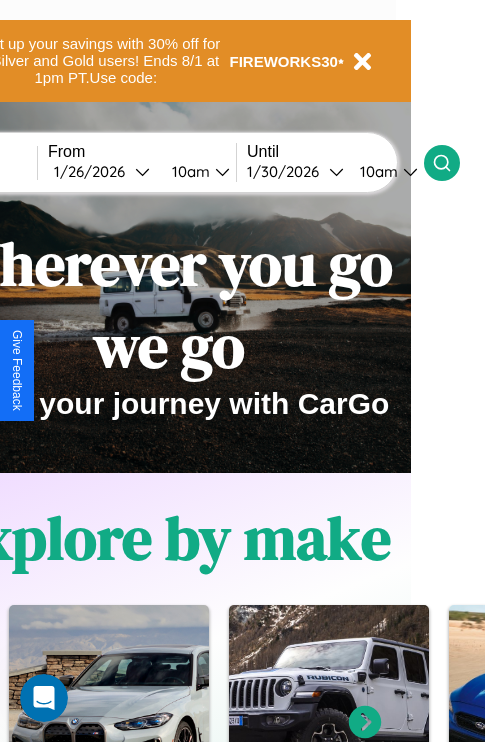 click 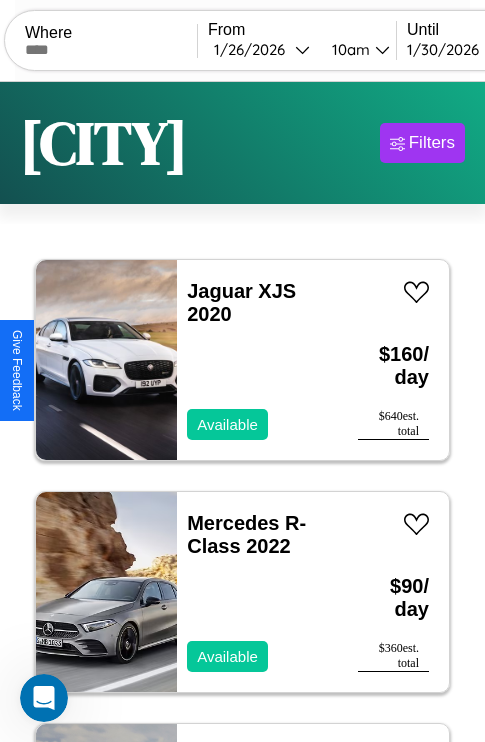 scroll, scrollTop: 95, scrollLeft: 0, axis: vertical 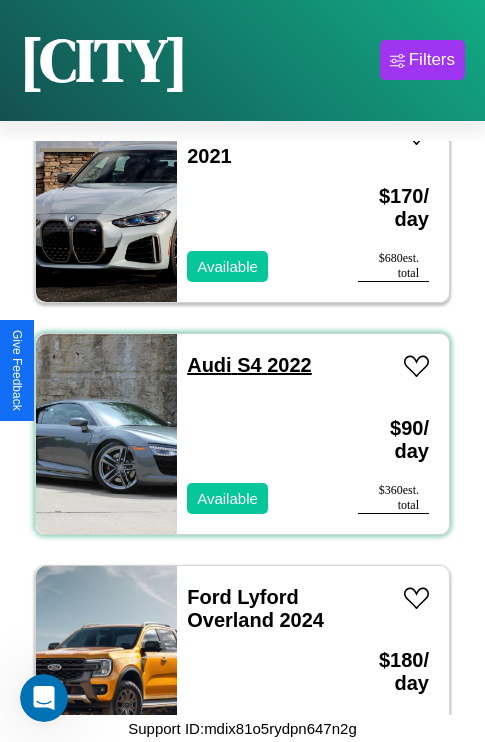 click on "Audi   S4   2022" at bounding box center (249, 365) 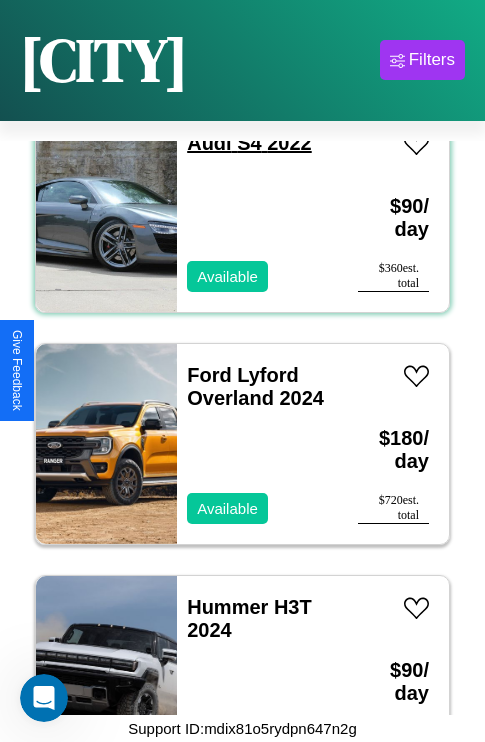 scroll, scrollTop: 771, scrollLeft: 0, axis: vertical 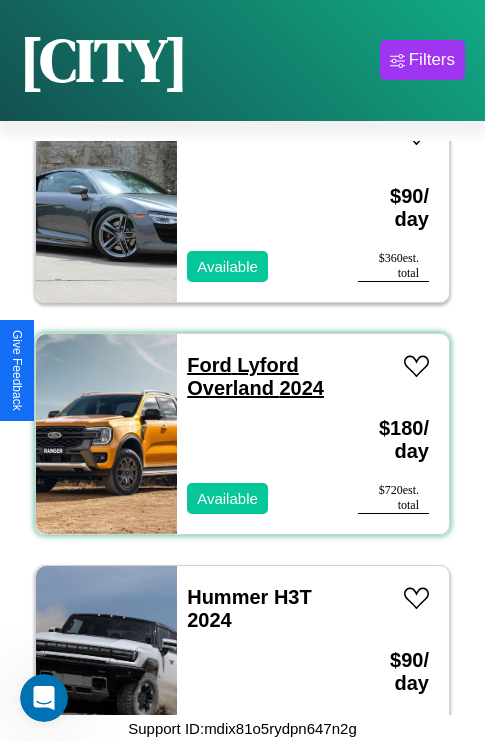 click on "Ford   Lyford Overland   2024" at bounding box center (255, 376) 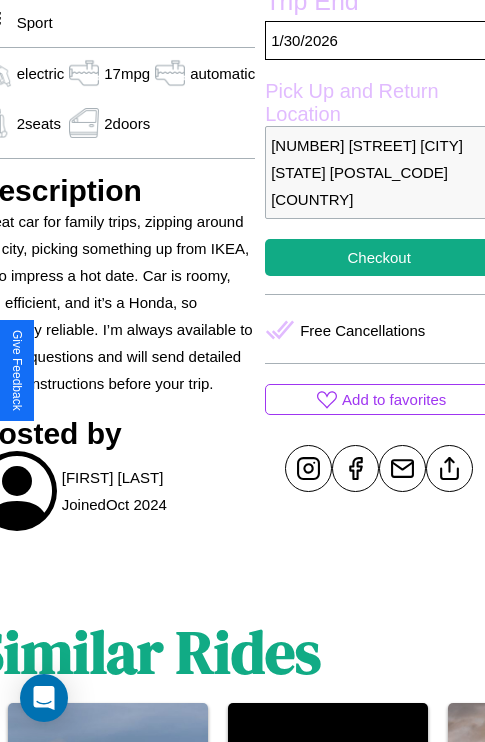 scroll, scrollTop: 669, scrollLeft: 96, axis: both 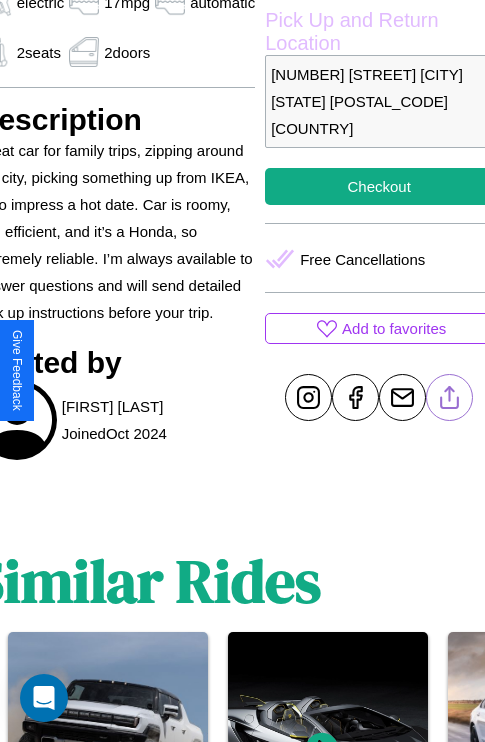 click 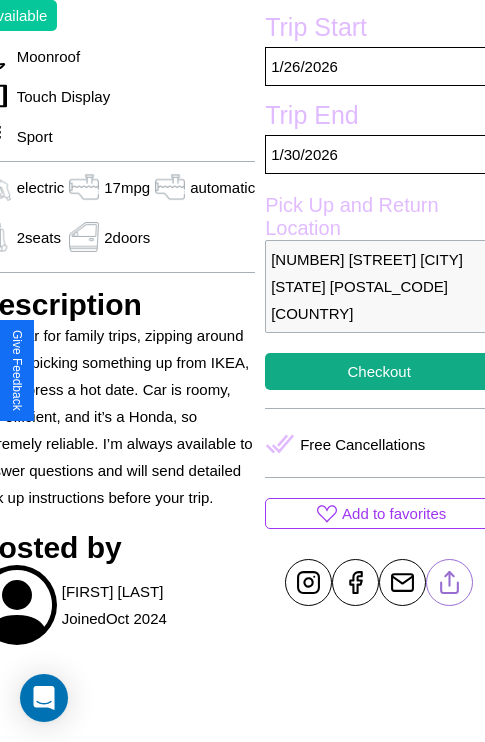 scroll, scrollTop: 458, scrollLeft: 96, axis: both 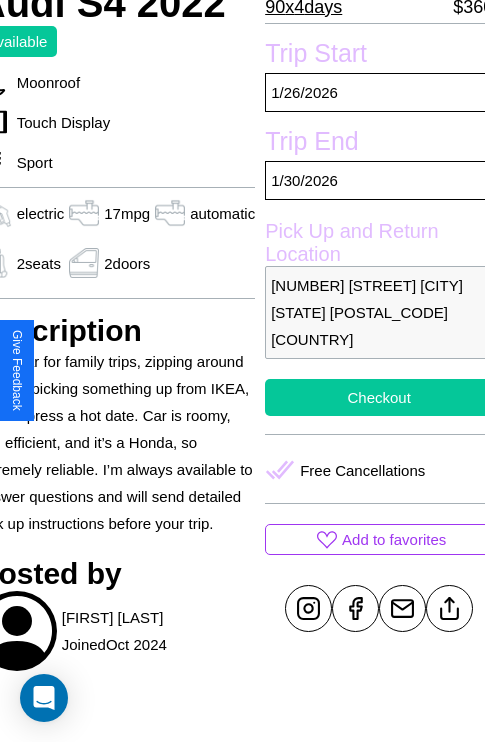 click on "Checkout" at bounding box center [379, 397] 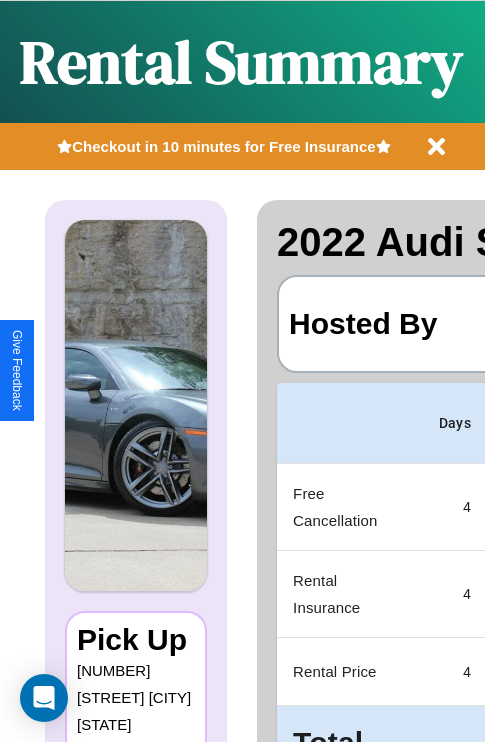 scroll, scrollTop: 0, scrollLeft: 378, axis: horizontal 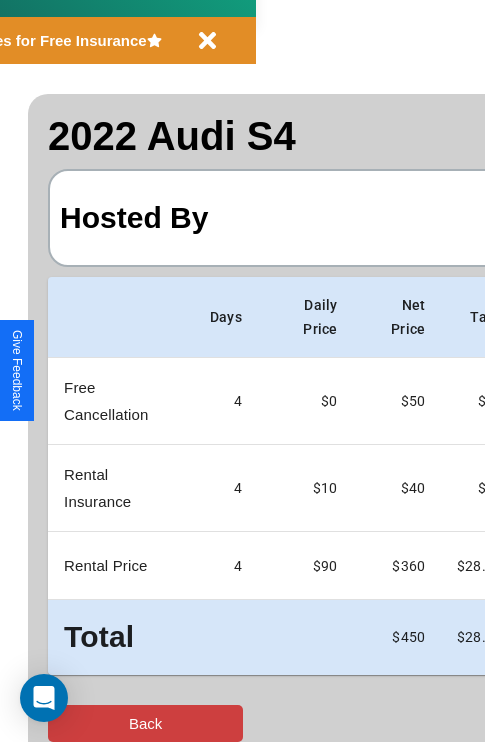 click on "Back" at bounding box center (145, 723) 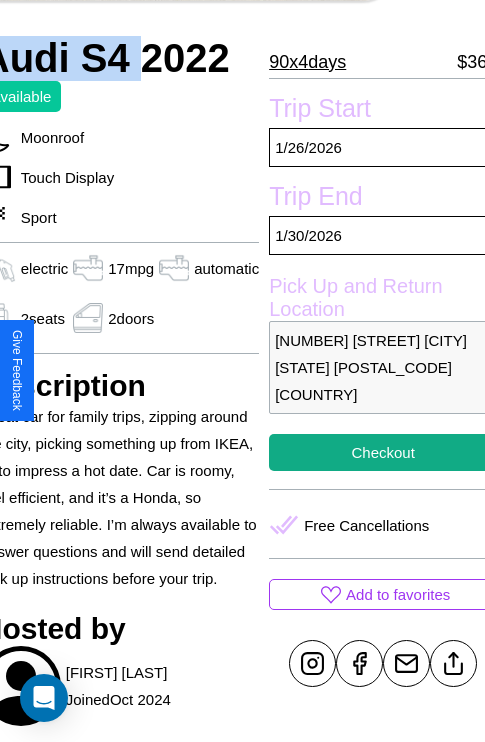 scroll, scrollTop: 458, scrollLeft: 96, axis: both 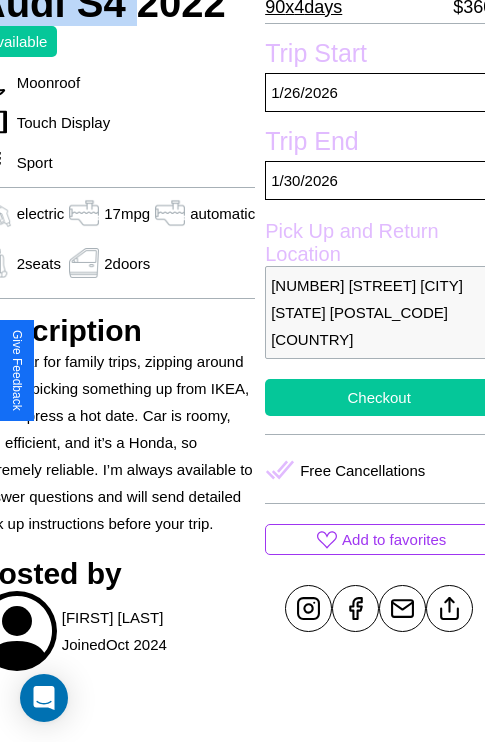 click on "Checkout" at bounding box center (379, 397) 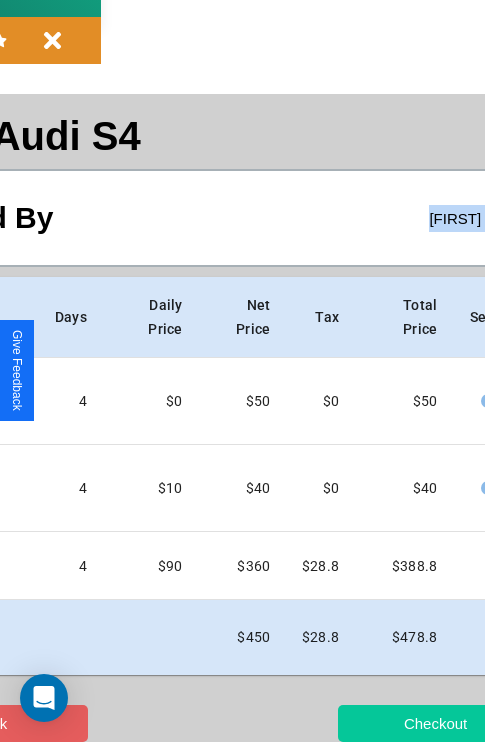 click on "Checkout" at bounding box center [435, 723] 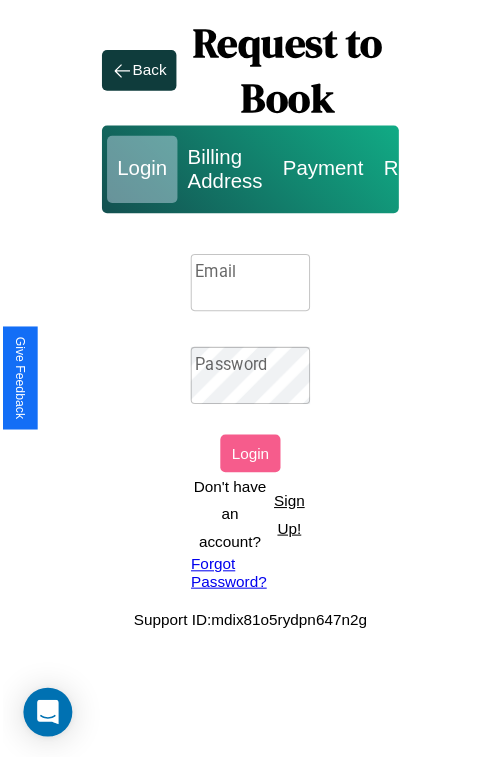 scroll, scrollTop: 0, scrollLeft: 0, axis: both 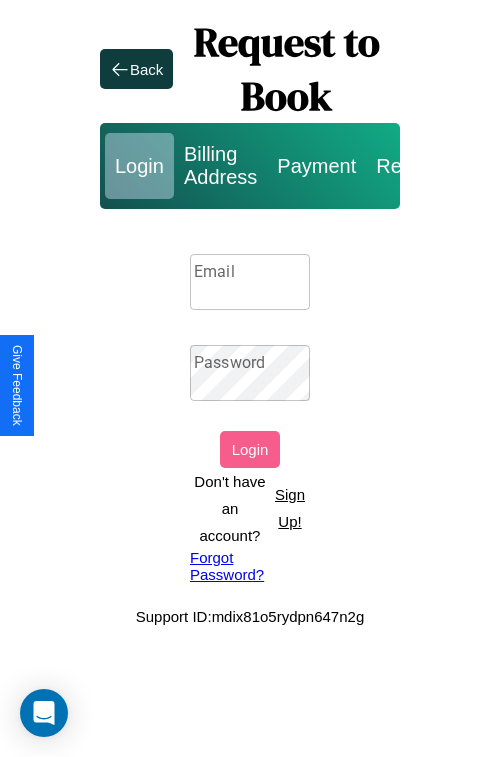 click on "Sign Up!" at bounding box center (290, 508) 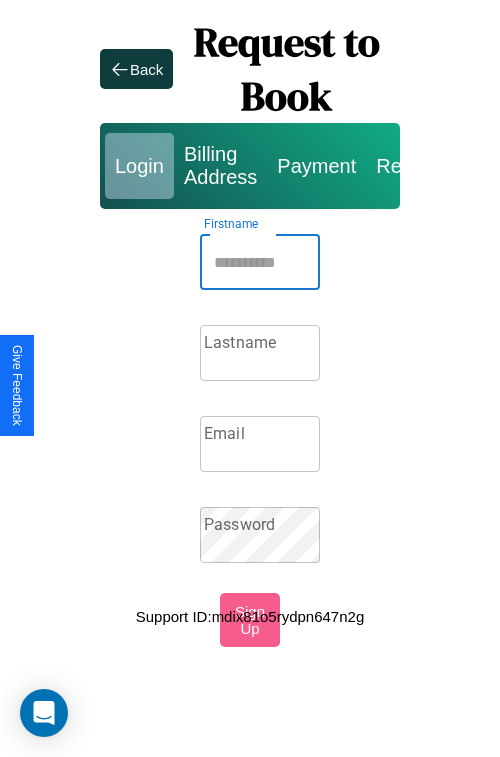 click on "Firstname" at bounding box center [260, 262] 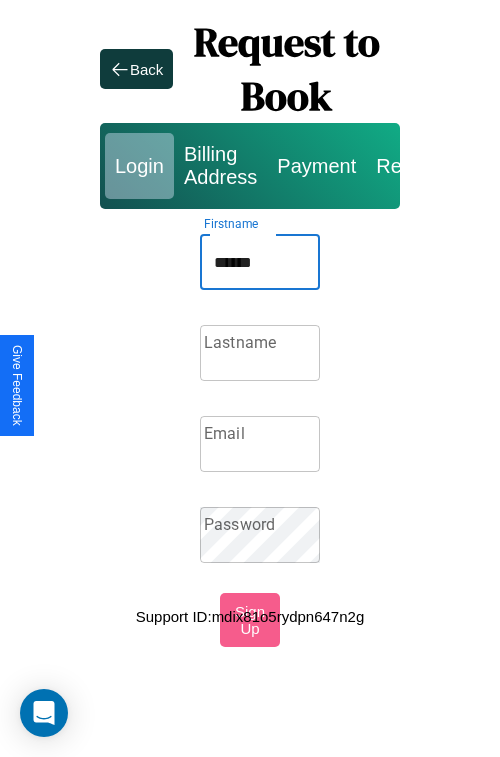 type on "******" 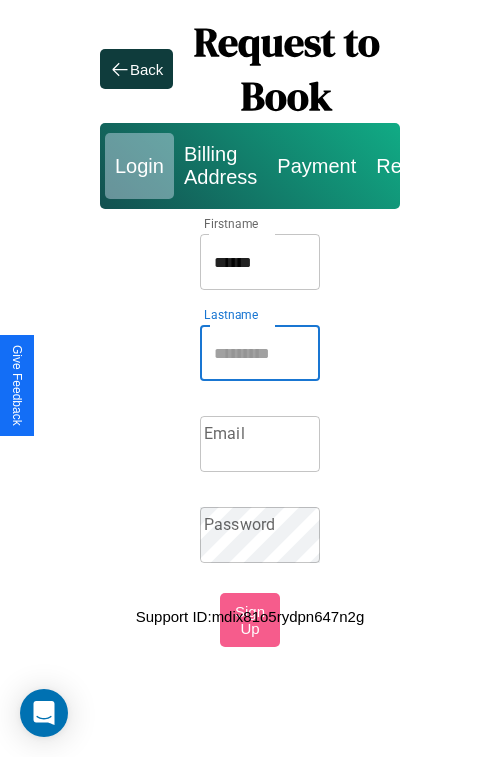 click on "Lastname" at bounding box center [260, 353] 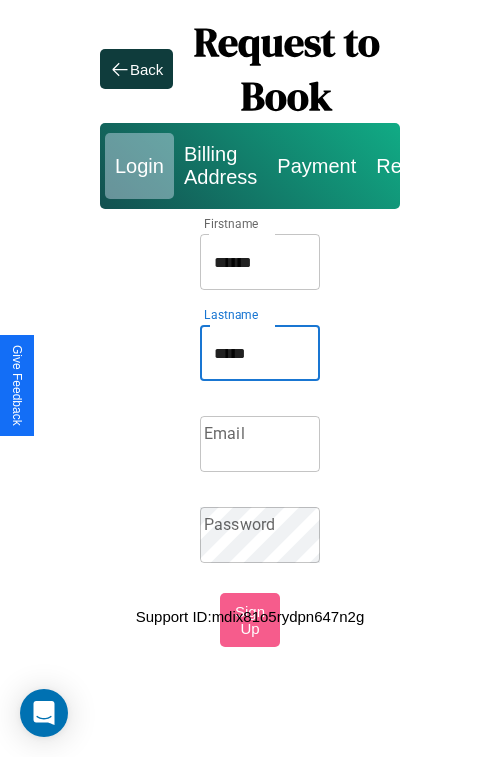 type on "*****" 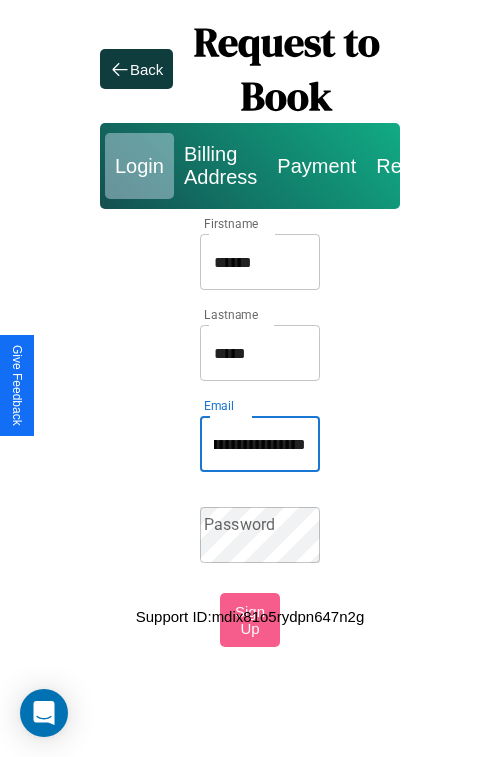scroll, scrollTop: 0, scrollLeft: 101, axis: horizontal 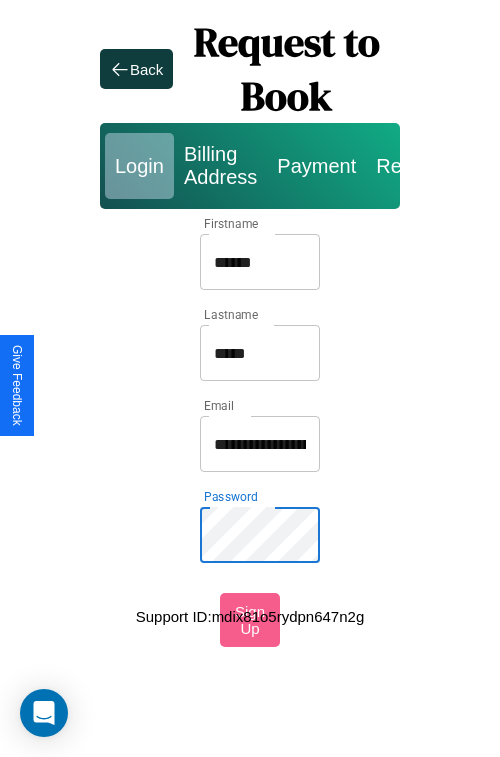 click on "******" at bounding box center (260, 262) 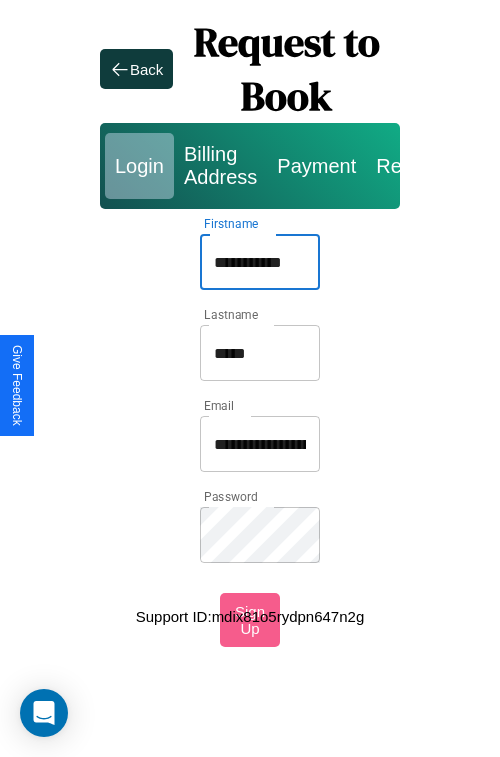 type on "**********" 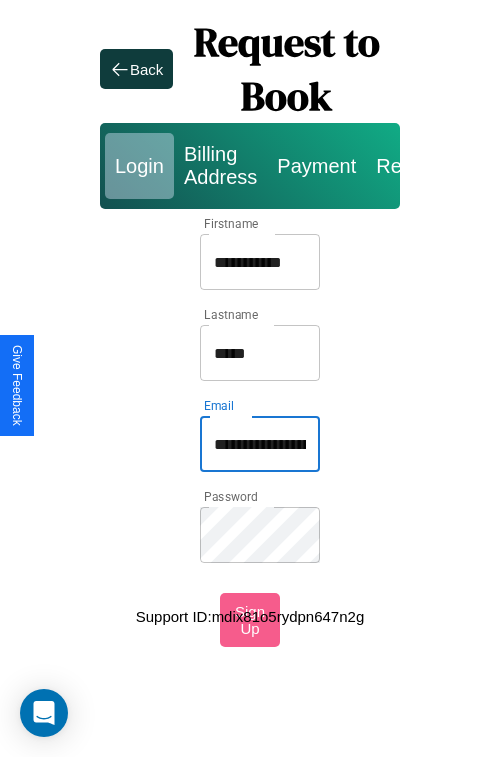 type on "**********" 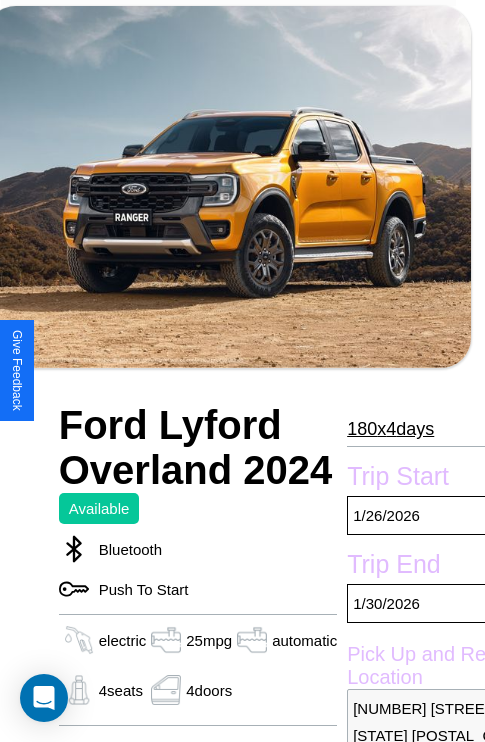scroll, scrollTop: 497, scrollLeft: 96, axis: both 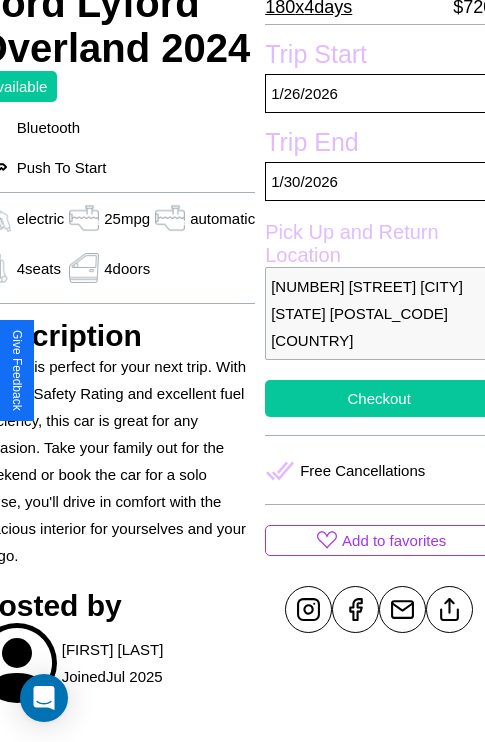 click on "Checkout" at bounding box center (379, 398) 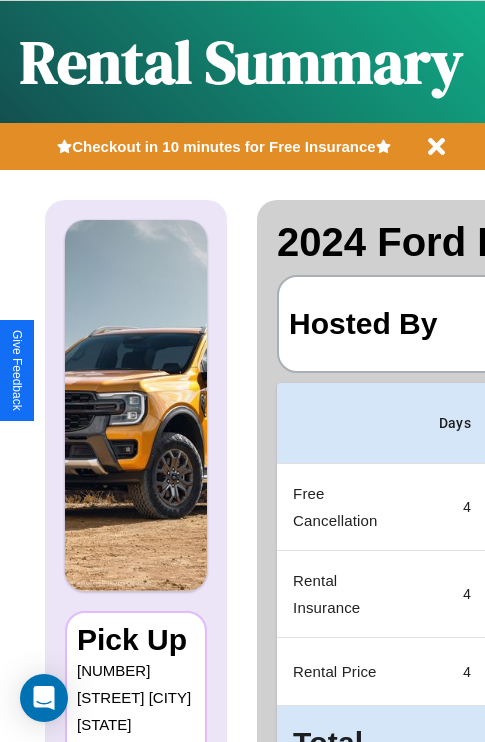 scroll, scrollTop: 0, scrollLeft: 378, axis: horizontal 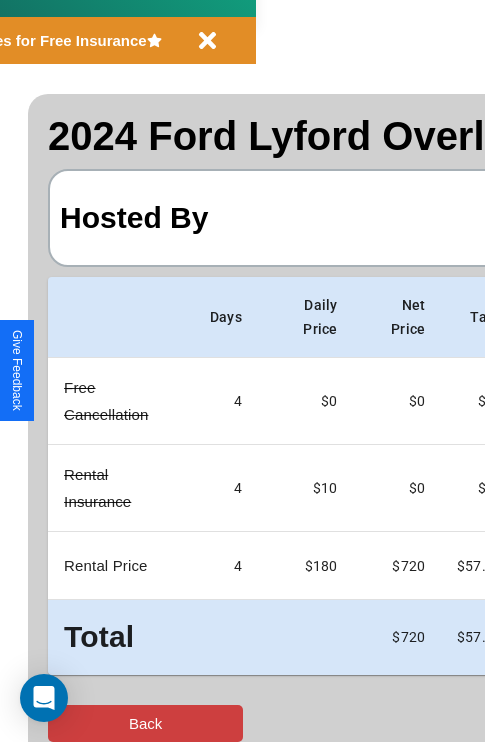 click on "Back" at bounding box center [145, 723] 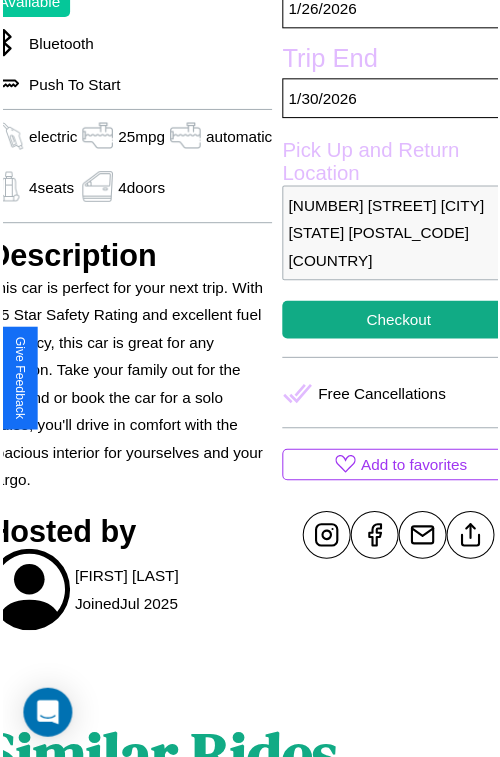 scroll, scrollTop: 639, scrollLeft: 96, axis: both 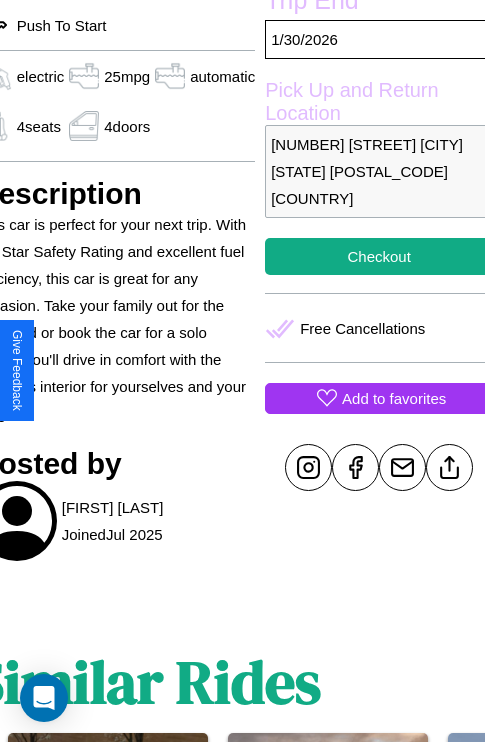click on "Add to favorites" at bounding box center (394, 398) 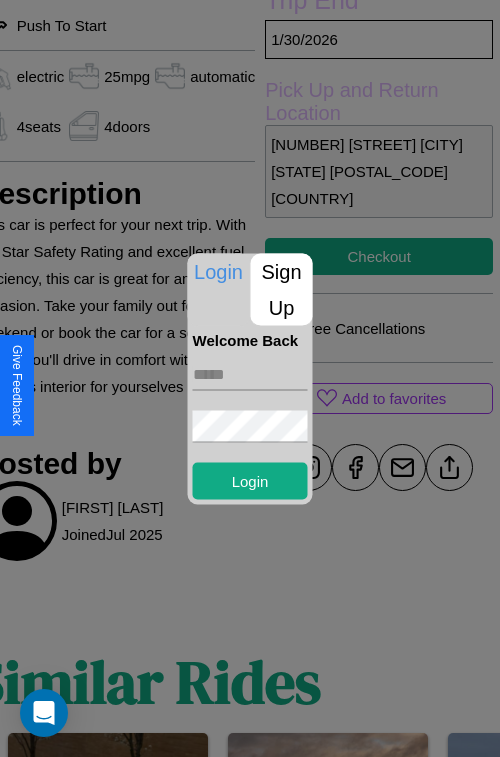 click at bounding box center [250, 374] 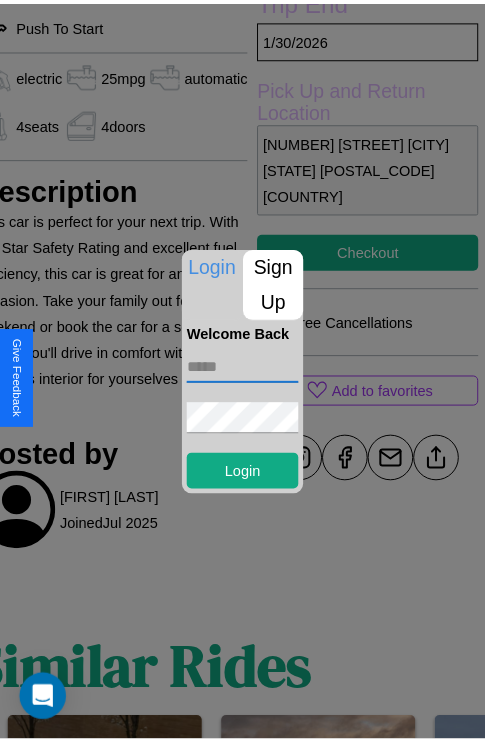 scroll, scrollTop: 701, scrollLeft: 96, axis: both 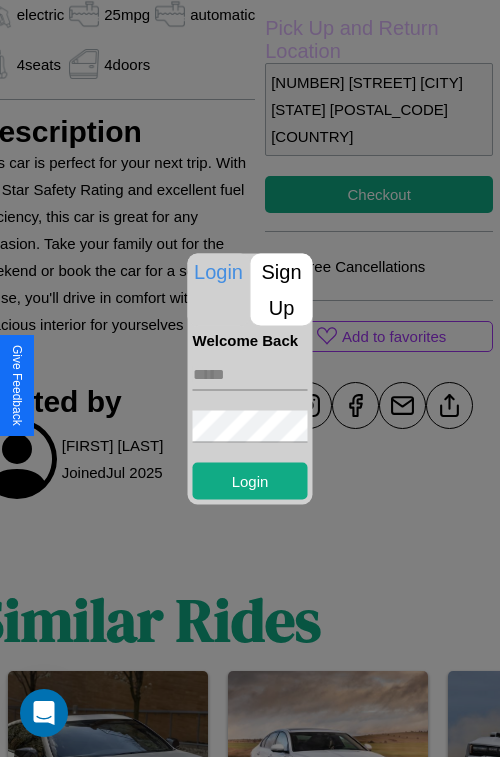 click at bounding box center [250, 378] 